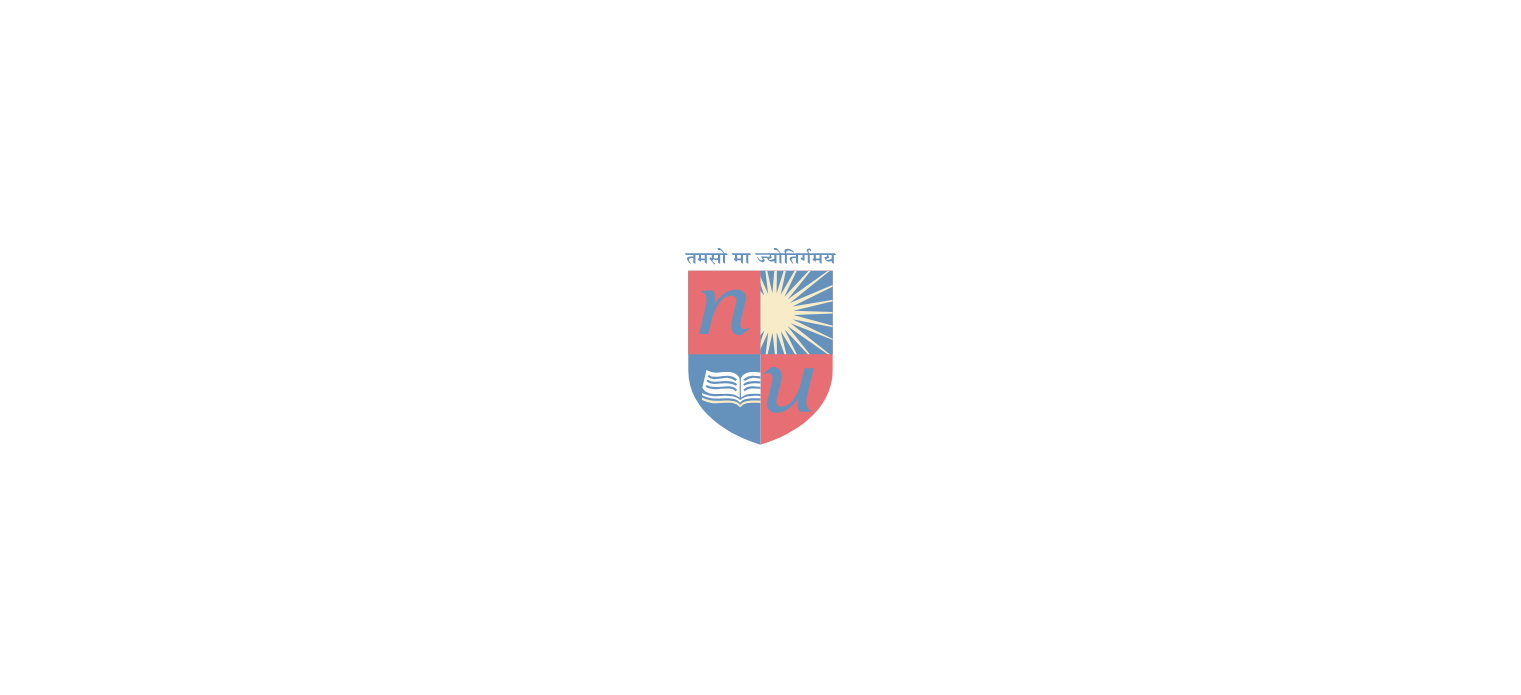 scroll, scrollTop: 0, scrollLeft: 0, axis: both 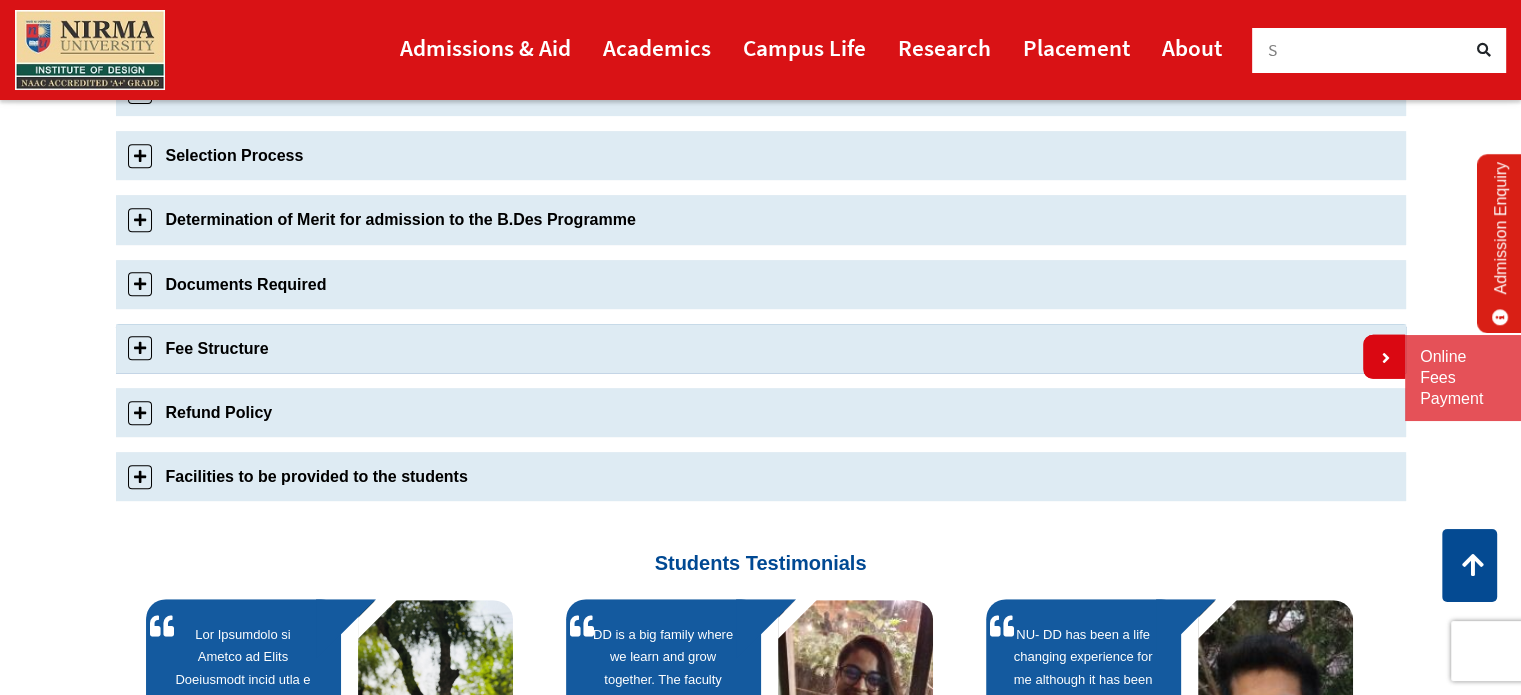click on "Fee Structure" at bounding box center (761, 348) 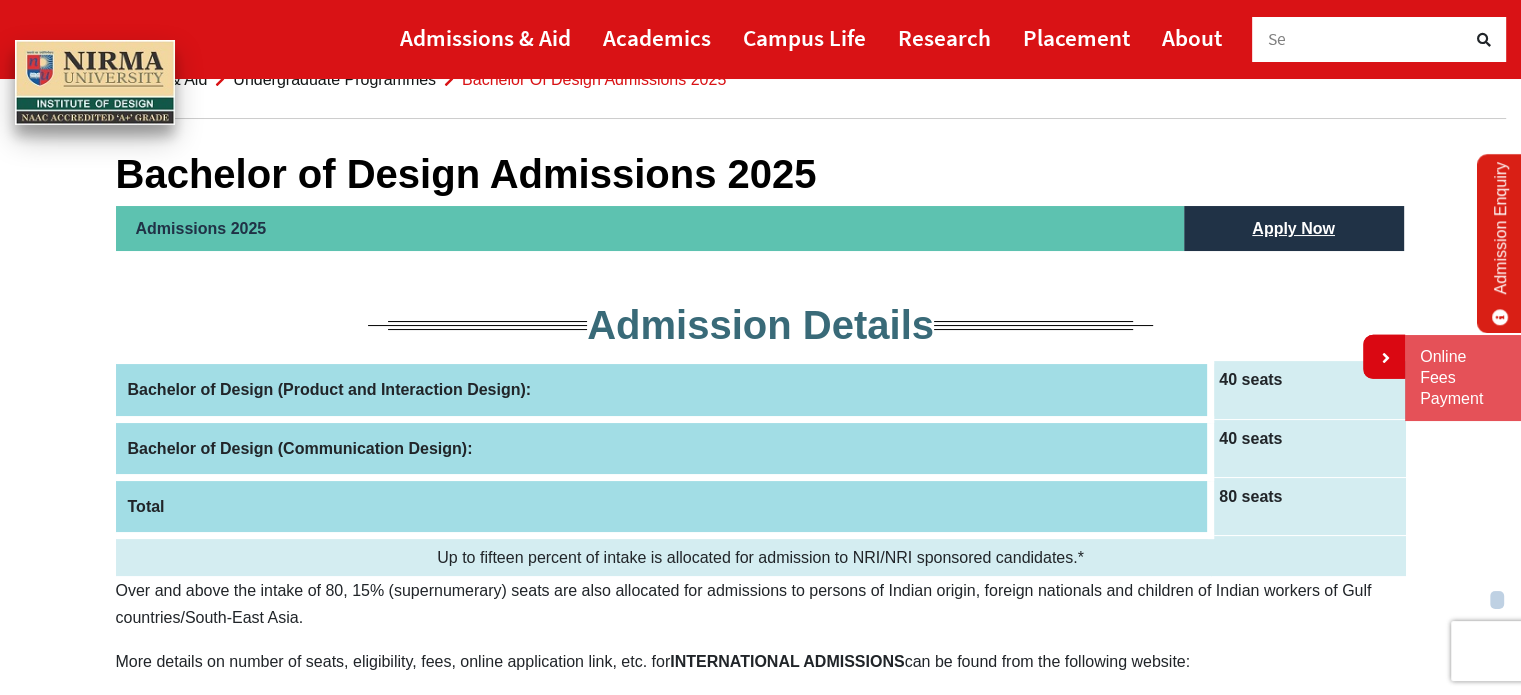 scroll, scrollTop: 70, scrollLeft: 0, axis: vertical 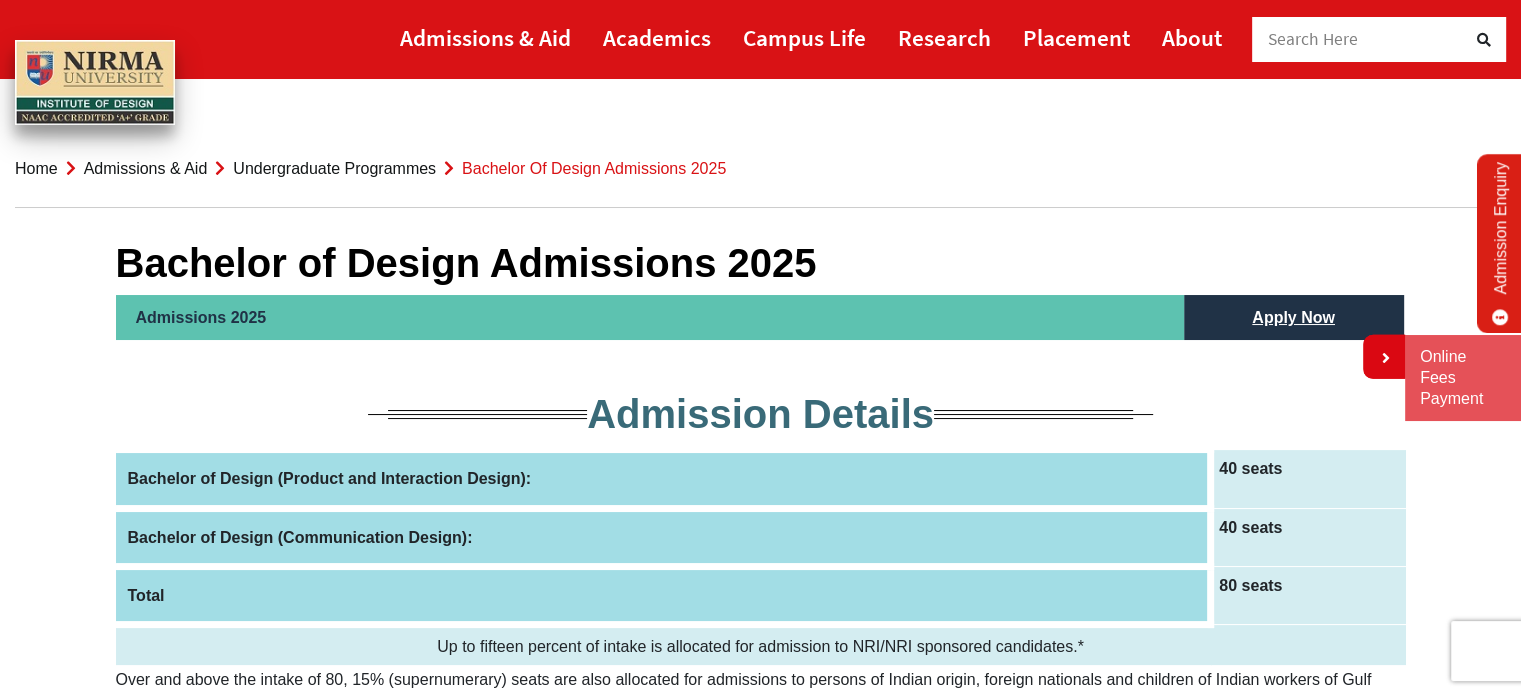 click on "Undergraduate Programmes" at bounding box center [334, 168] 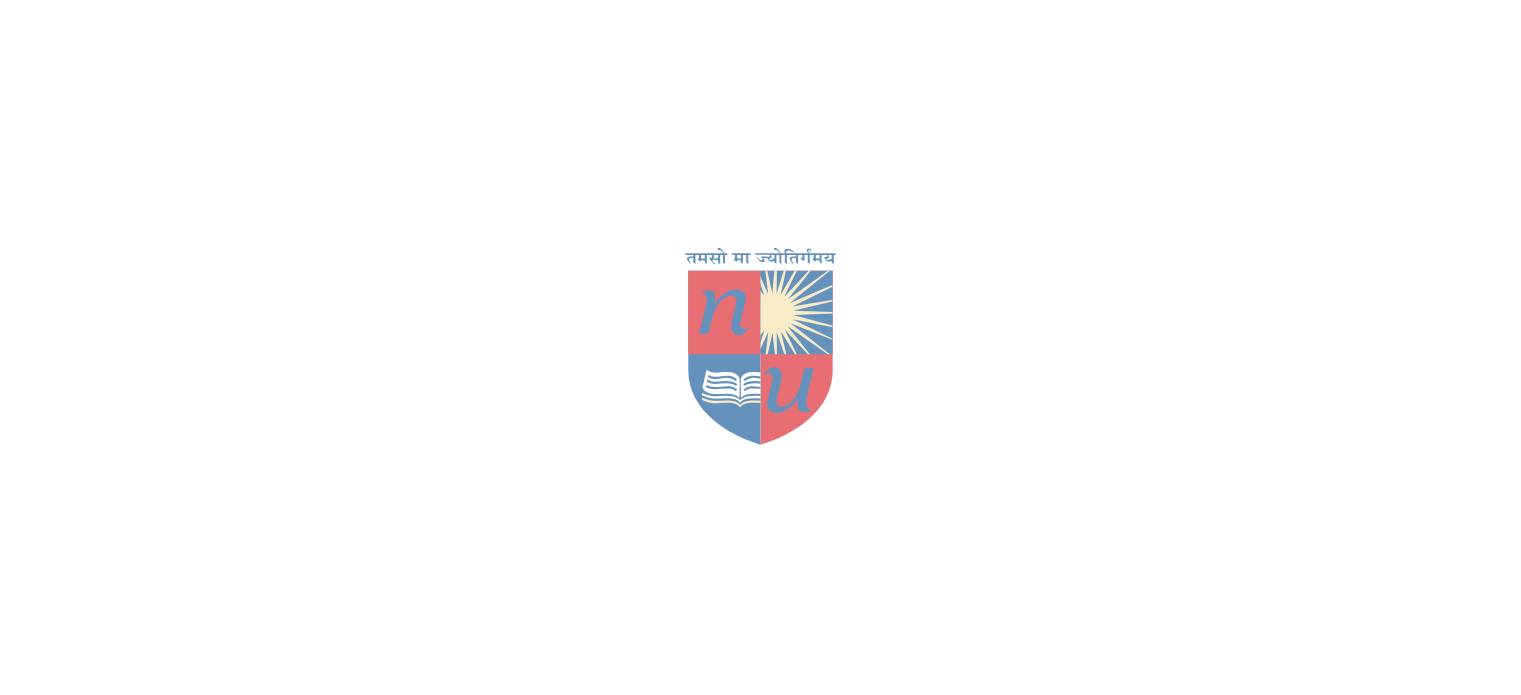scroll, scrollTop: 0, scrollLeft: 0, axis: both 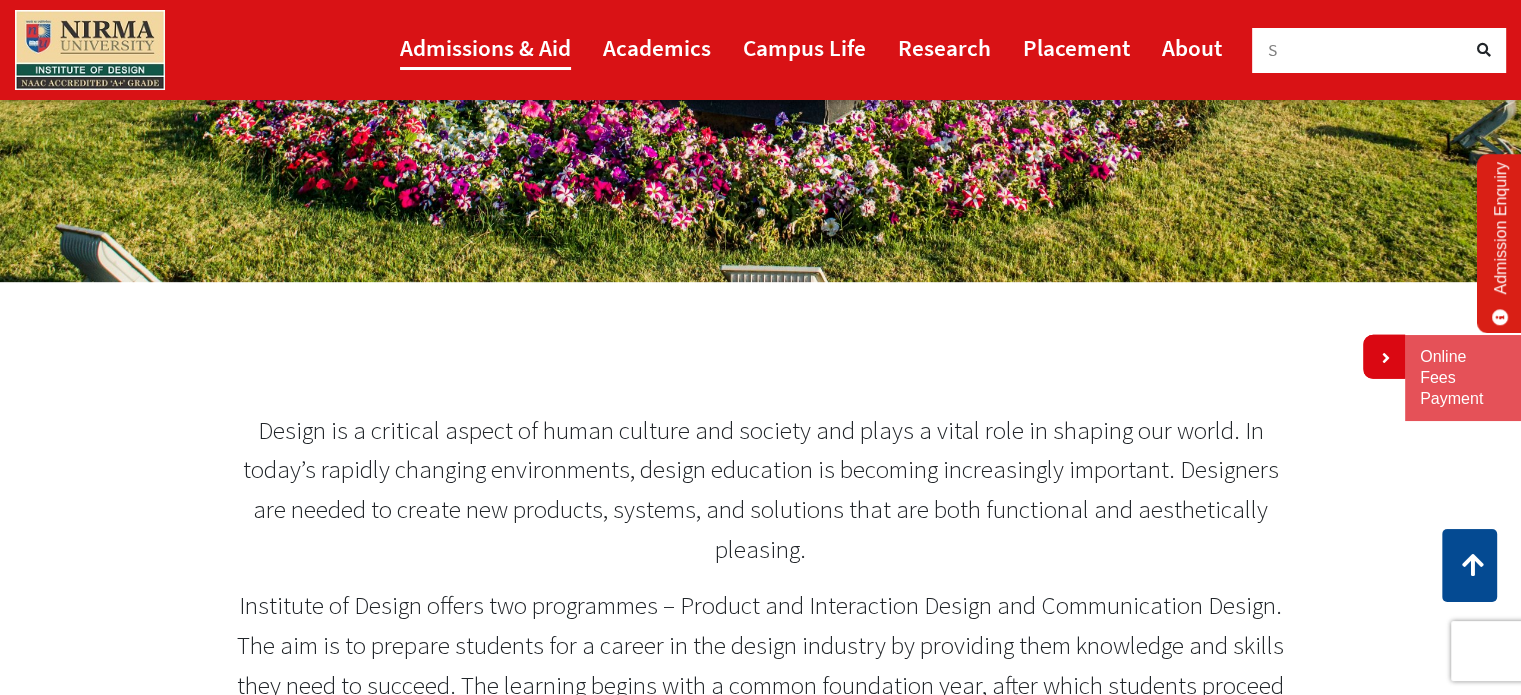 click on "Admissions & Aid" at bounding box center [485, 47] 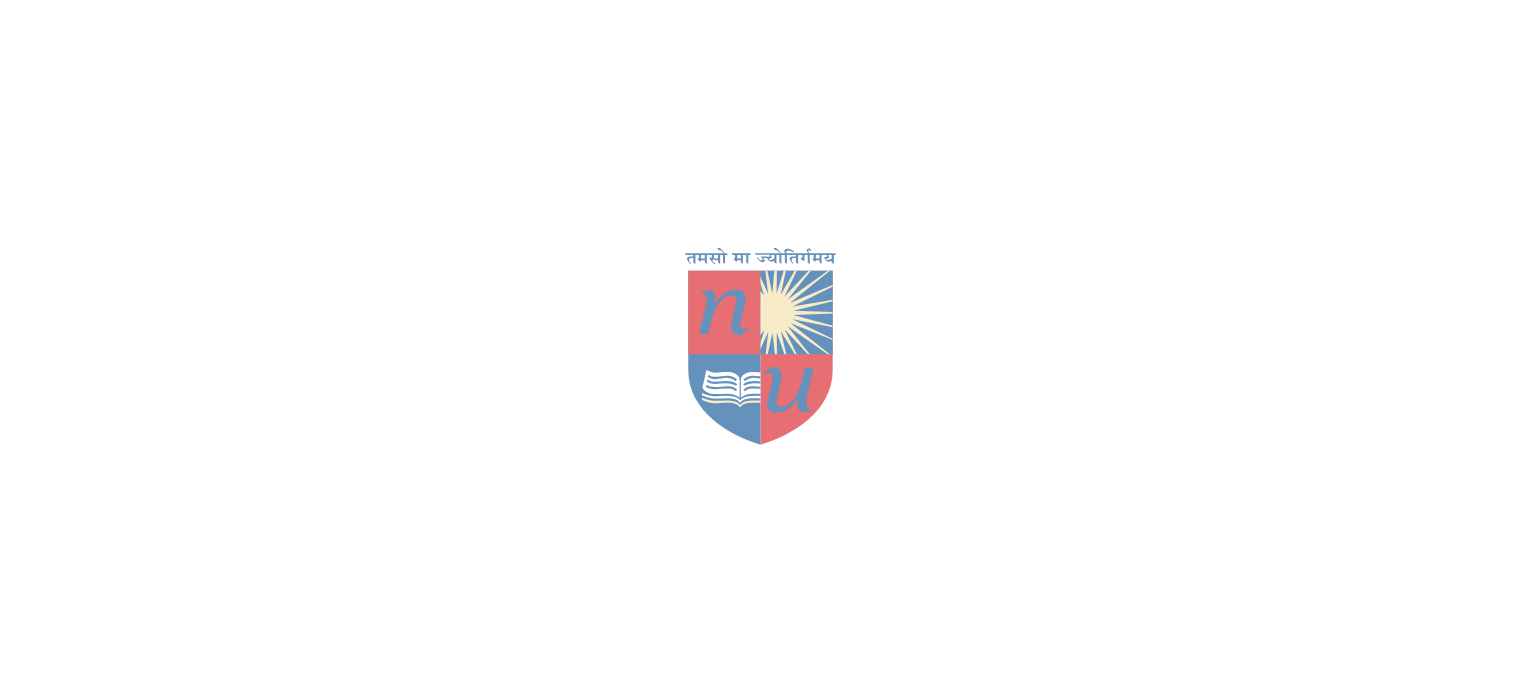 scroll, scrollTop: 0, scrollLeft: 0, axis: both 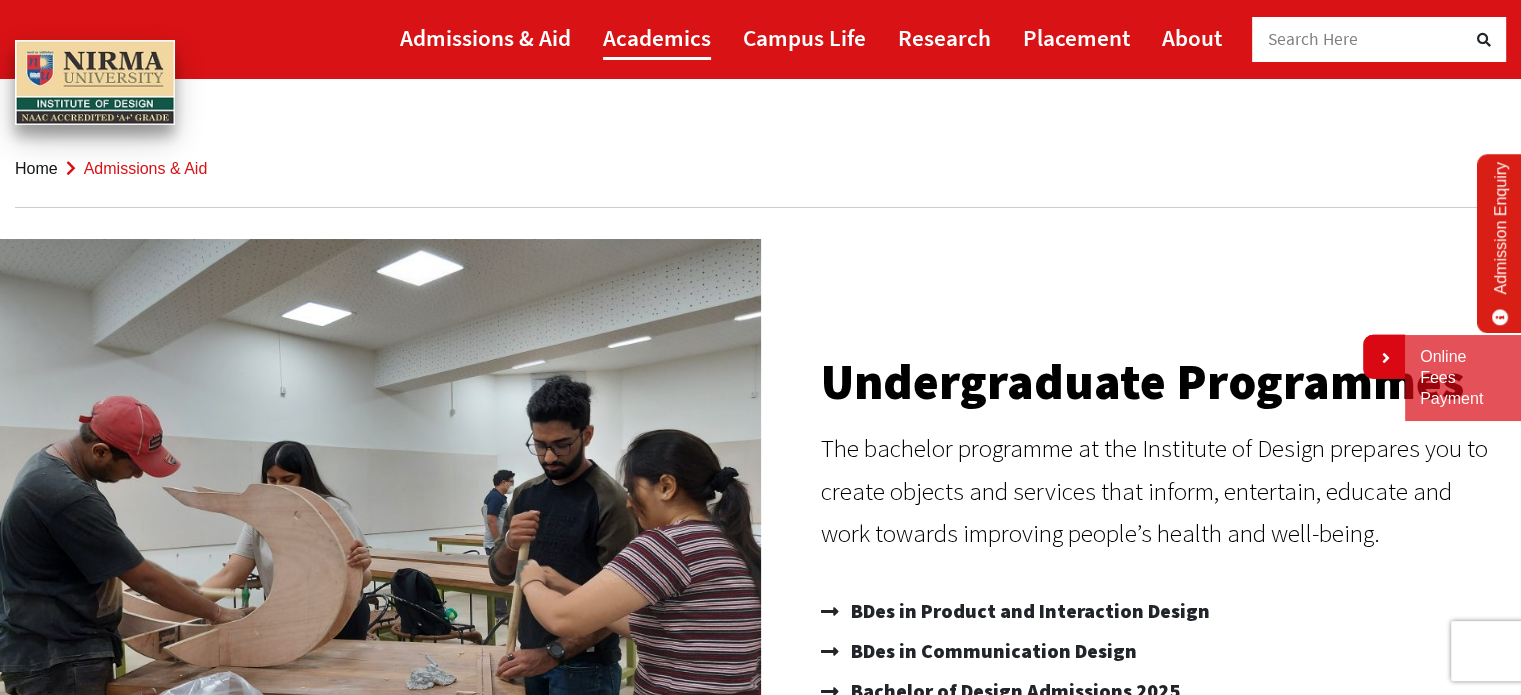 click on "Academics" at bounding box center [657, 37] 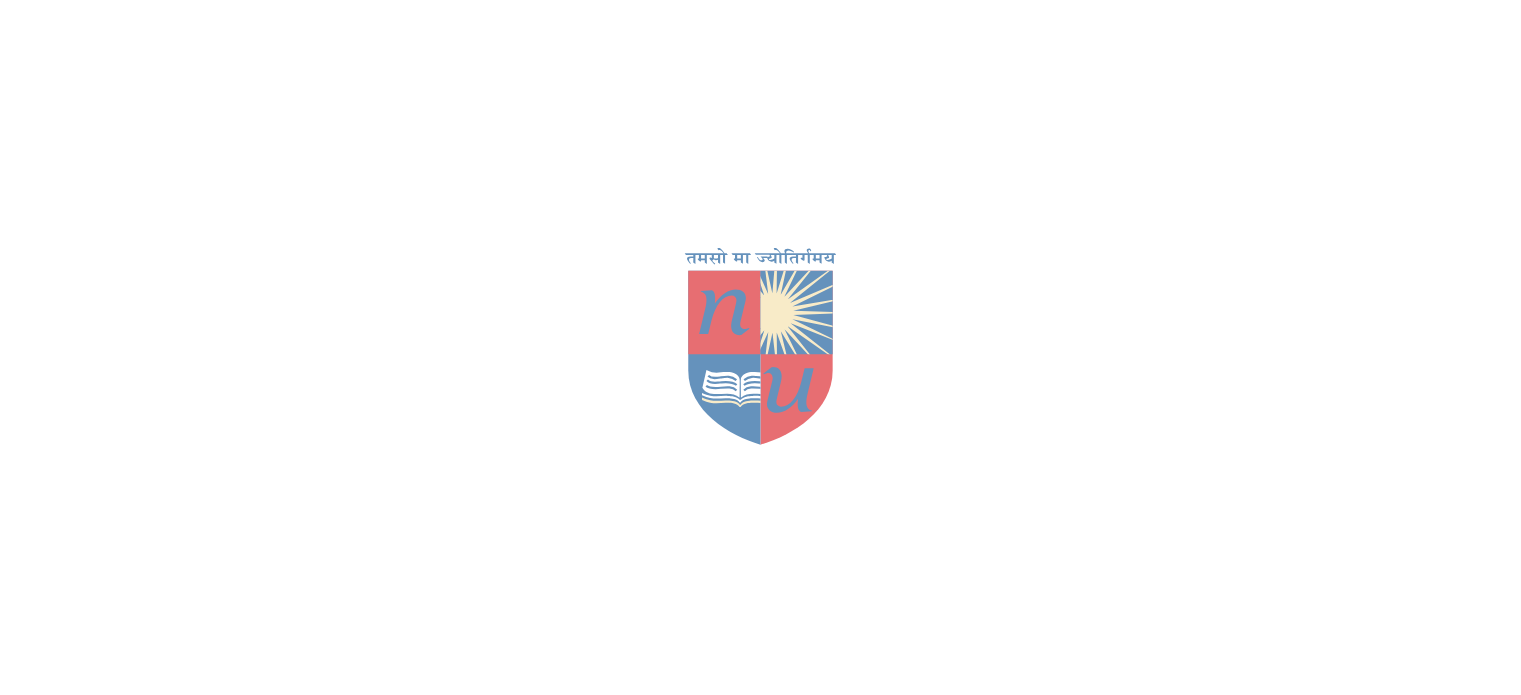 scroll, scrollTop: 0, scrollLeft: 0, axis: both 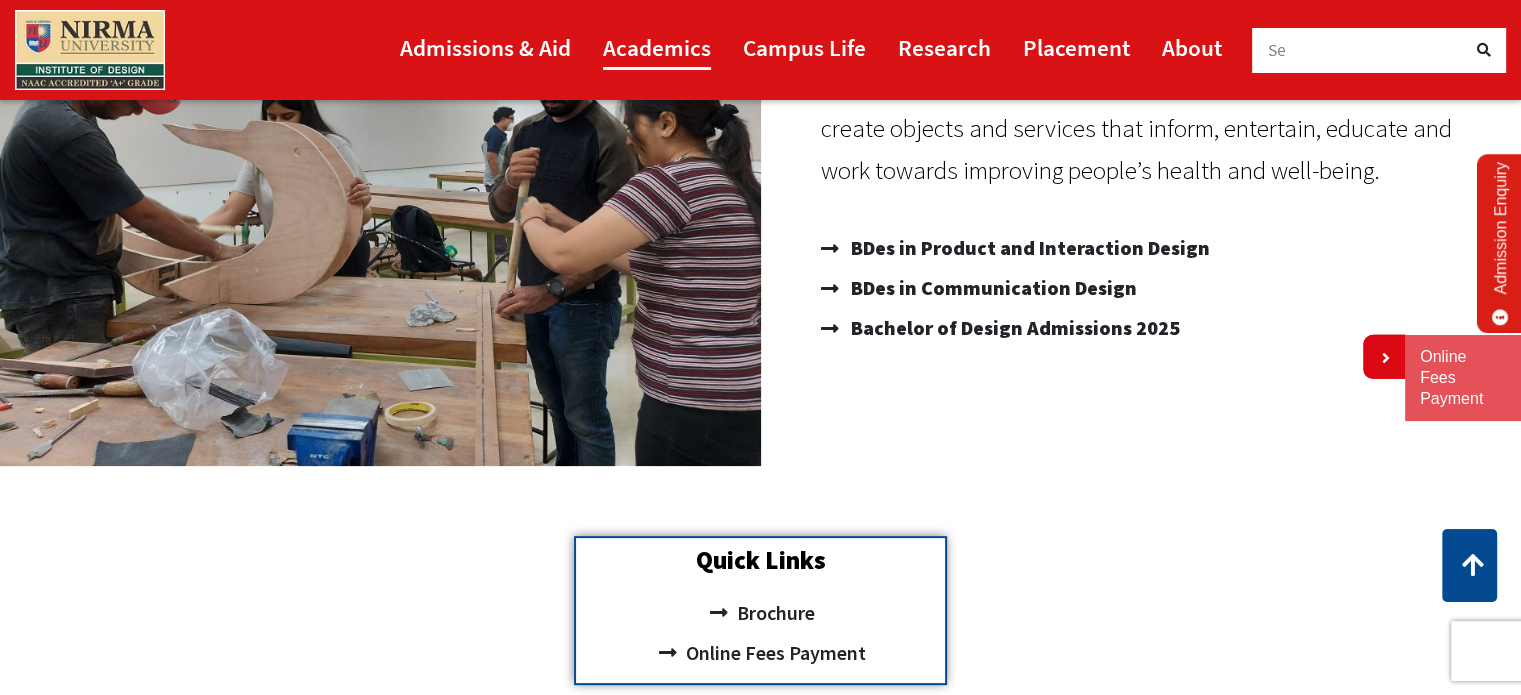 click on "Academics" at bounding box center [657, 47] 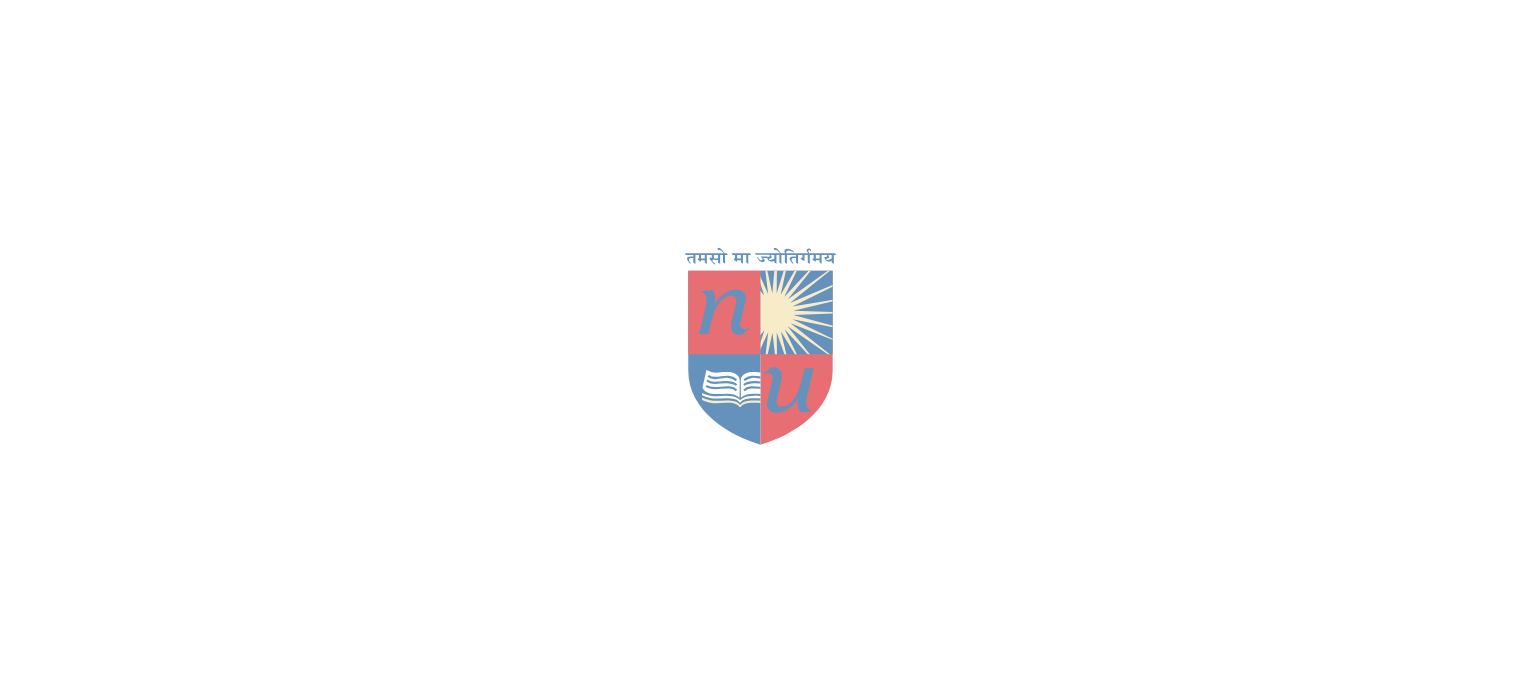 scroll, scrollTop: 0, scrollLeft: 0, axis: both 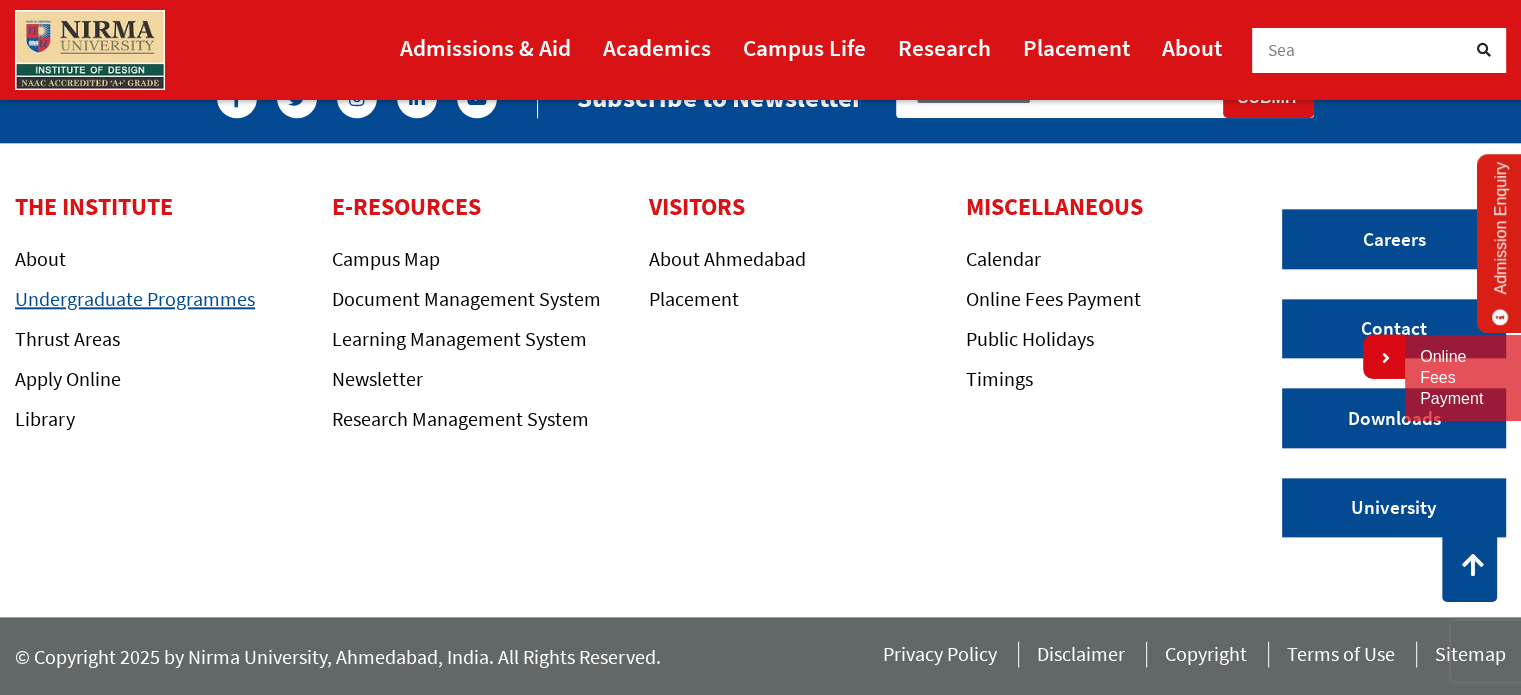 click on "Undergraduate Programmes" at bounding box center (135, 298) 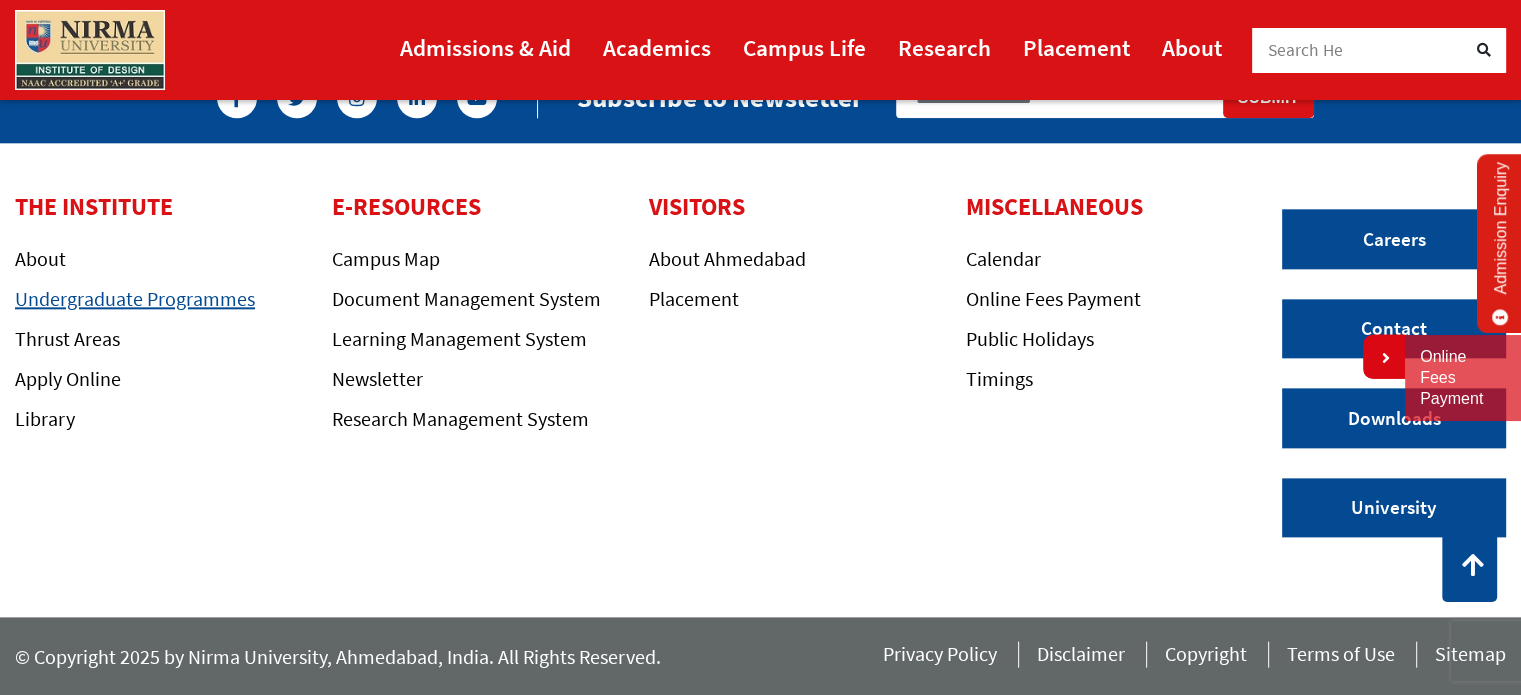click on "Undergraduate Programmes" at bounding box center (135, 298) 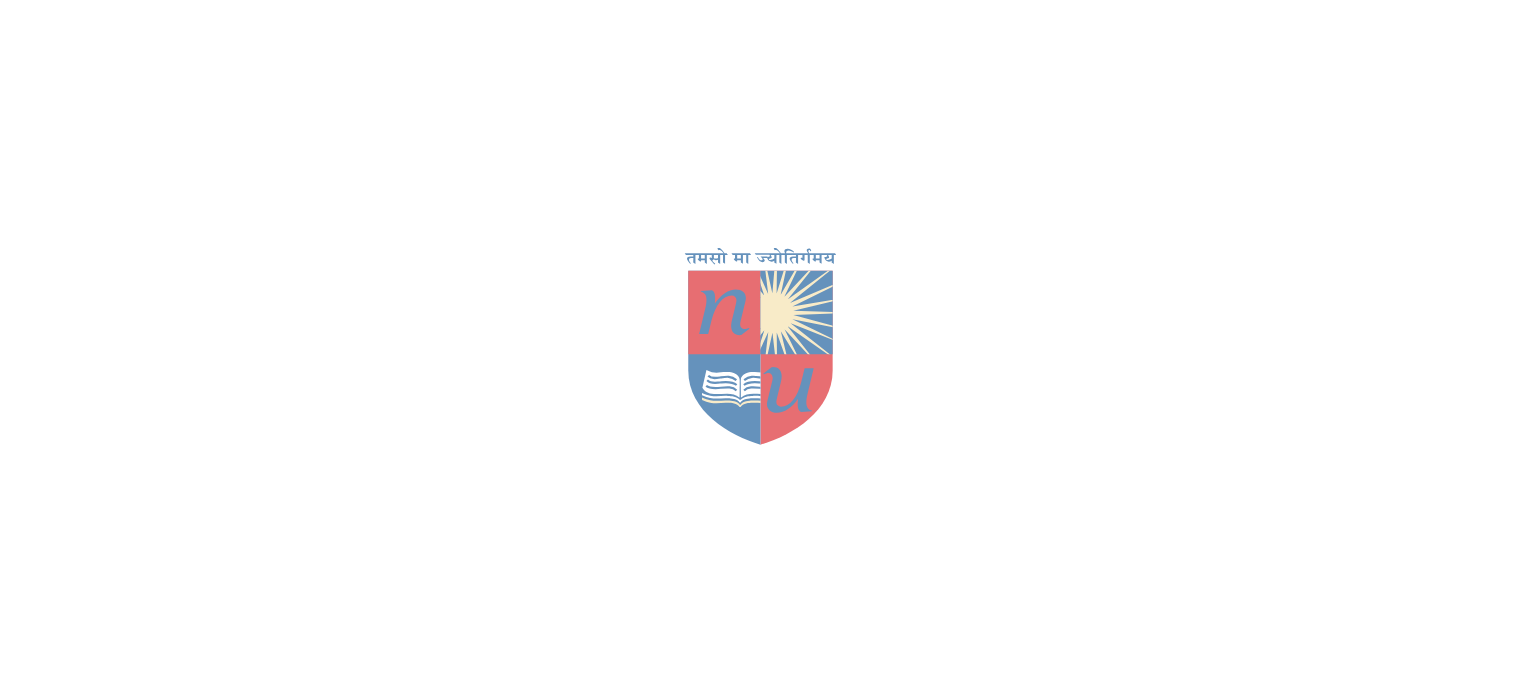scroll, scrollTop: 0, scrollLeft: 0, axis: both 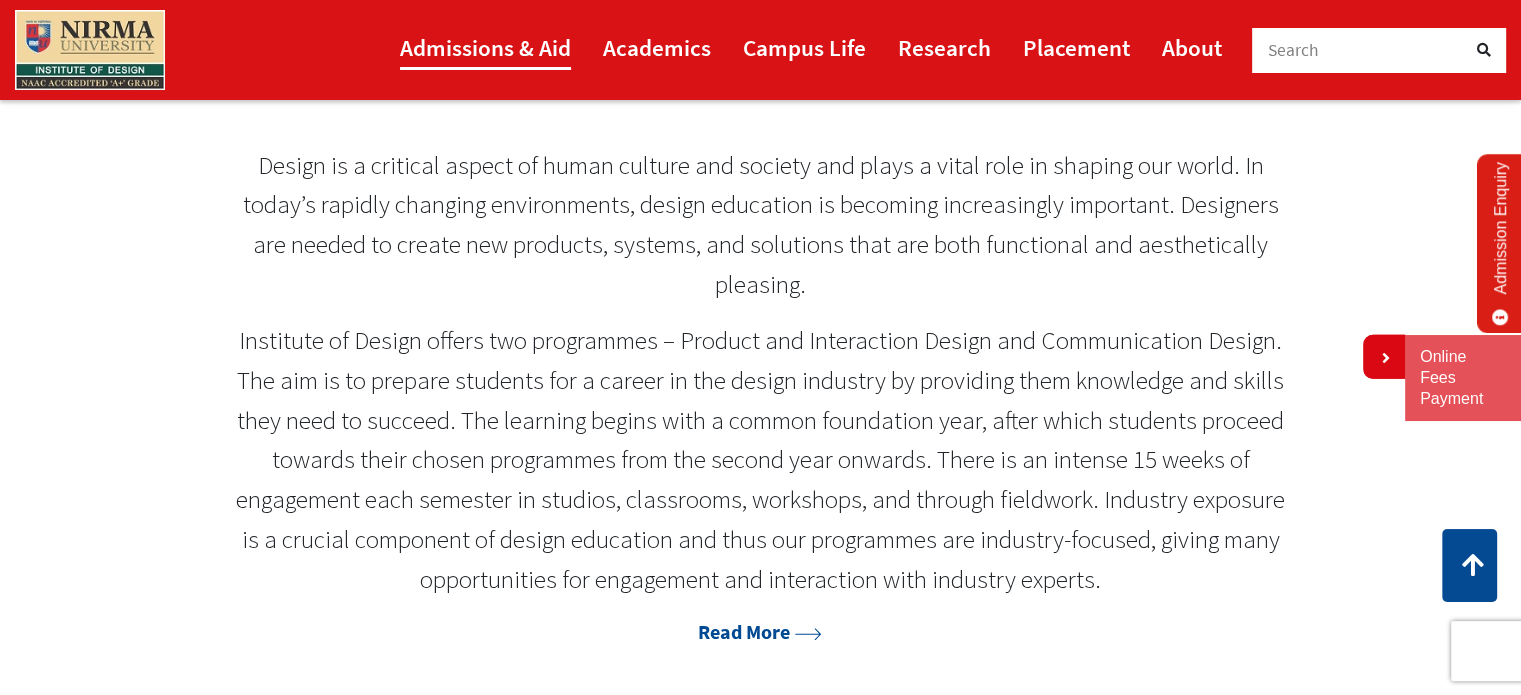 click on "Admissions & Aid" at bounding box center (485, 47) 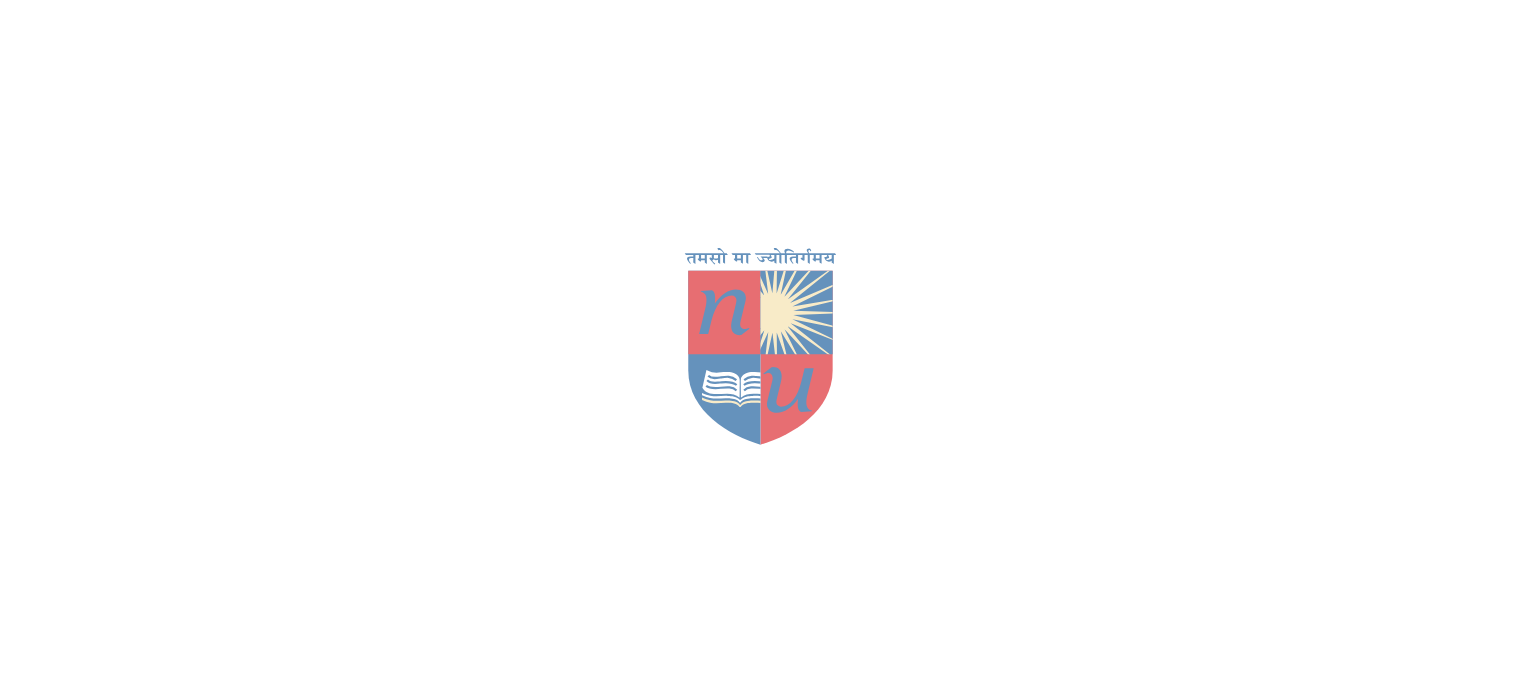 scroll, scrollTop: 0, scrollLeft: 0, axis: both 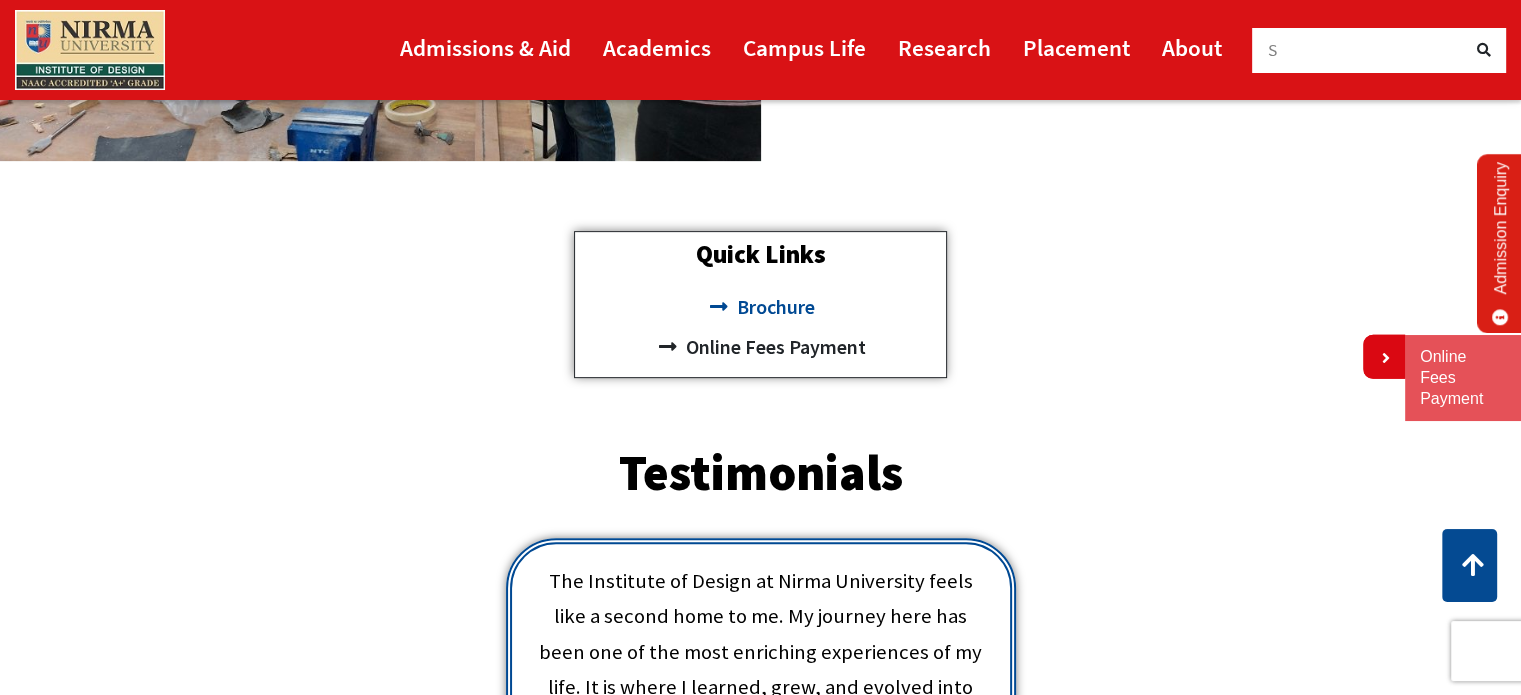 click on "Brochure" at bounding box center (772, 307) 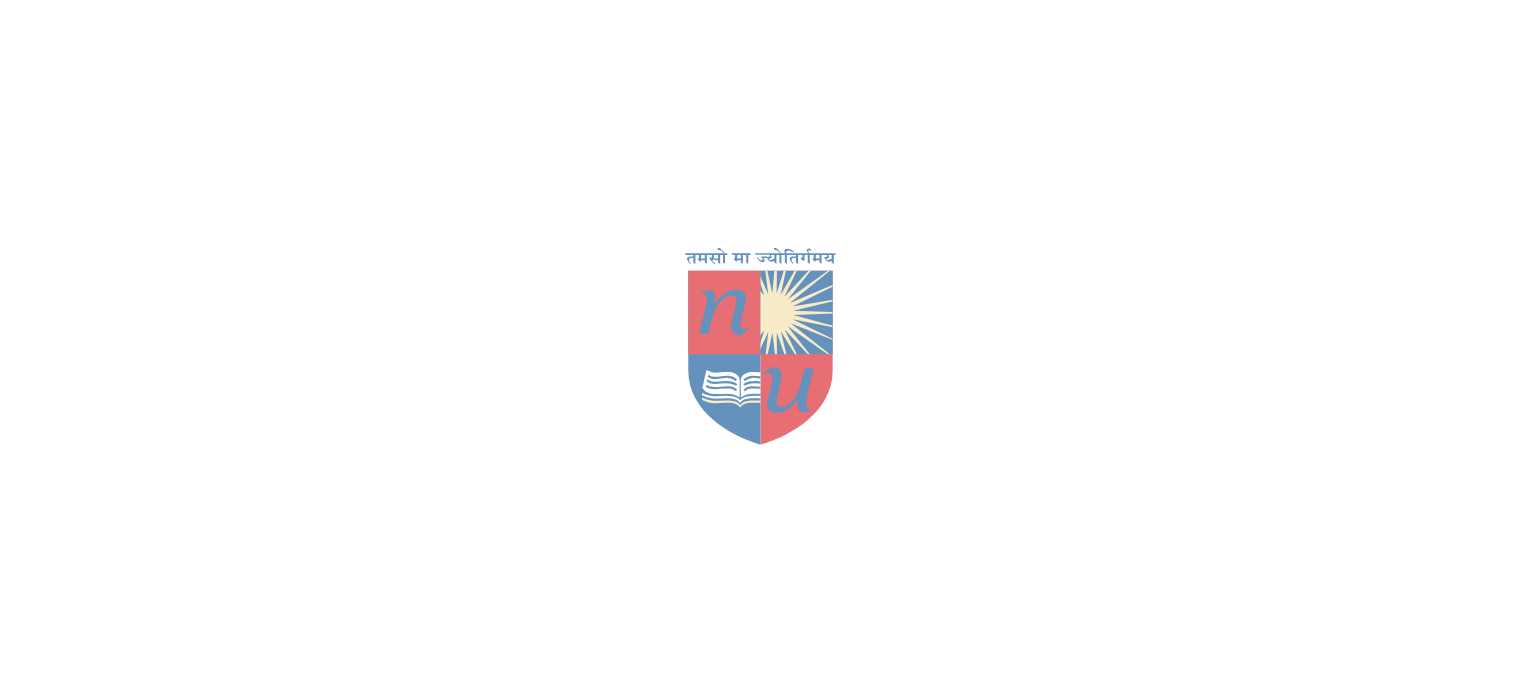 scroll, scrollTop: 82, scrollLeft: 0, axis: vertical 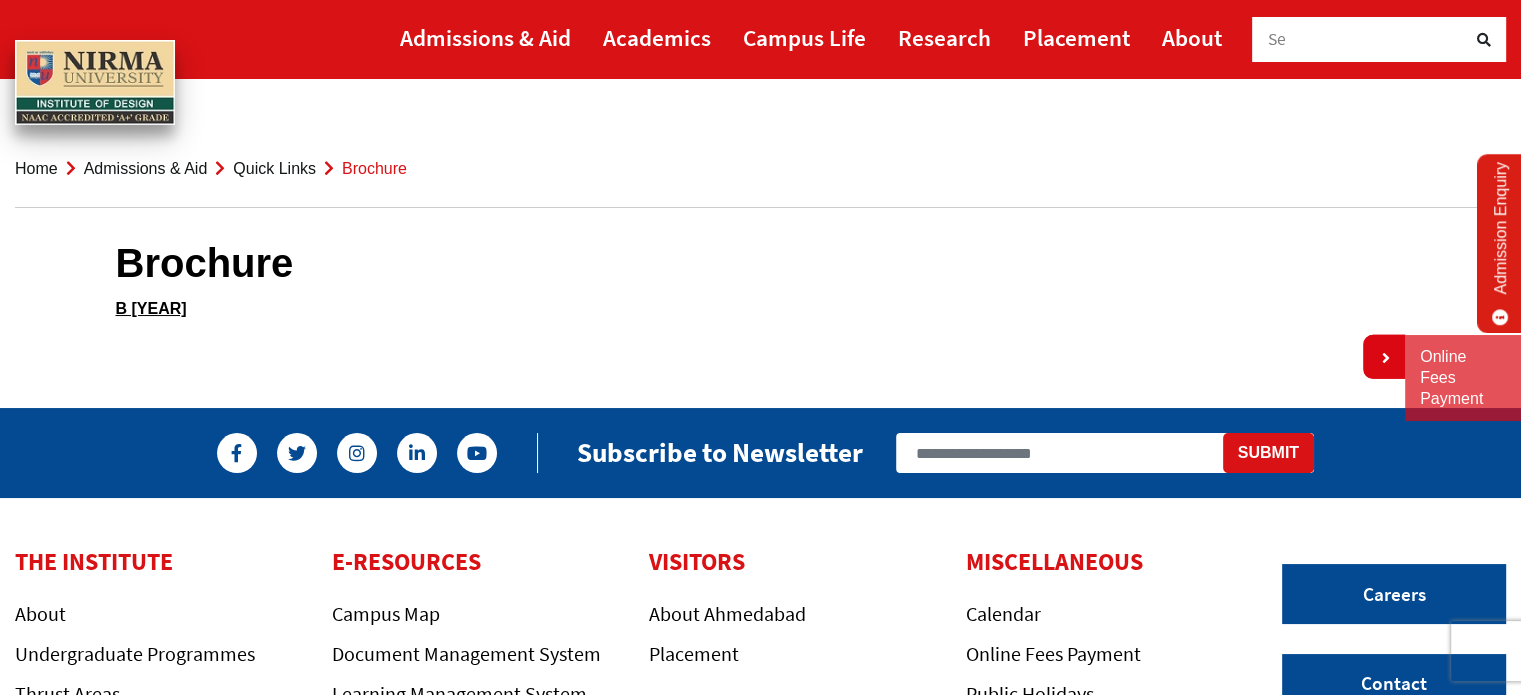 click on "Quick Links" at bounding box center [274, 168] 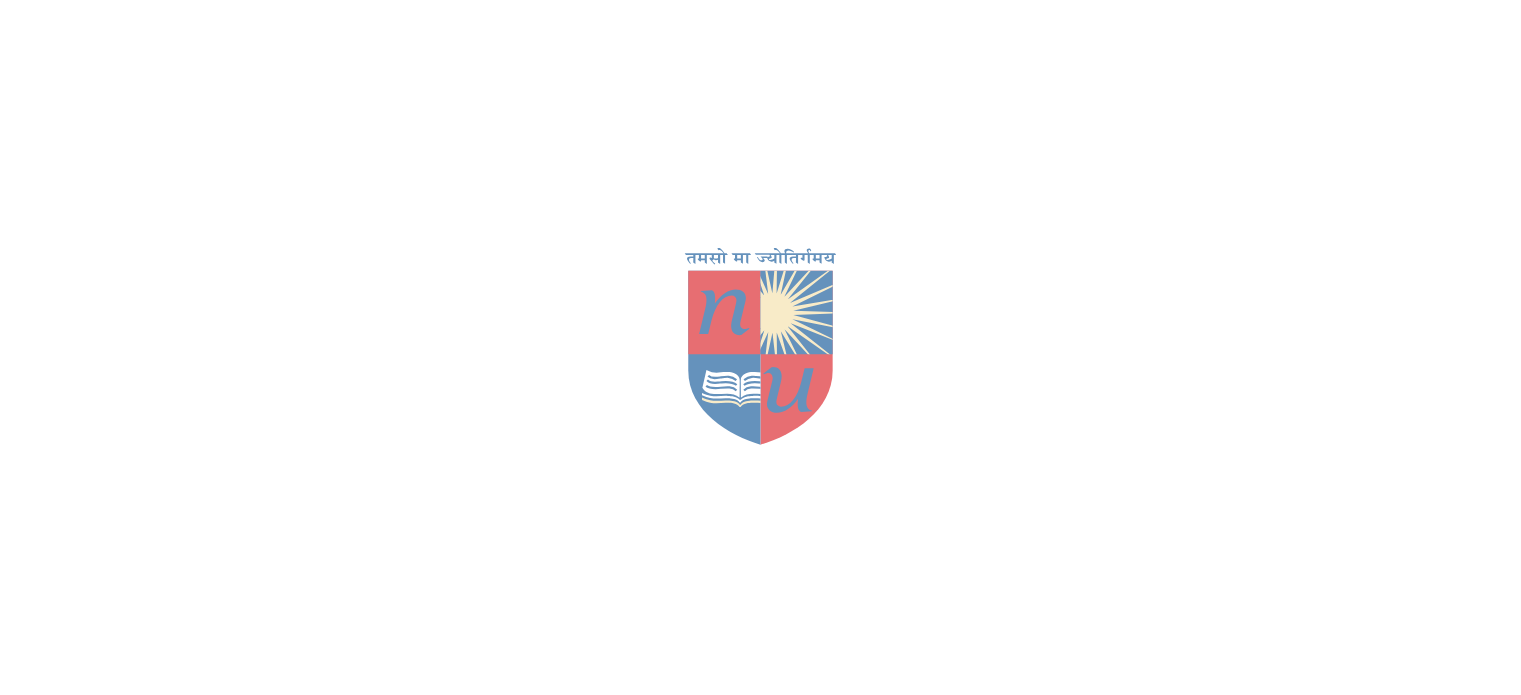 scroll, scrollTop: 668, scrollLeft: 0, axis: vertical 